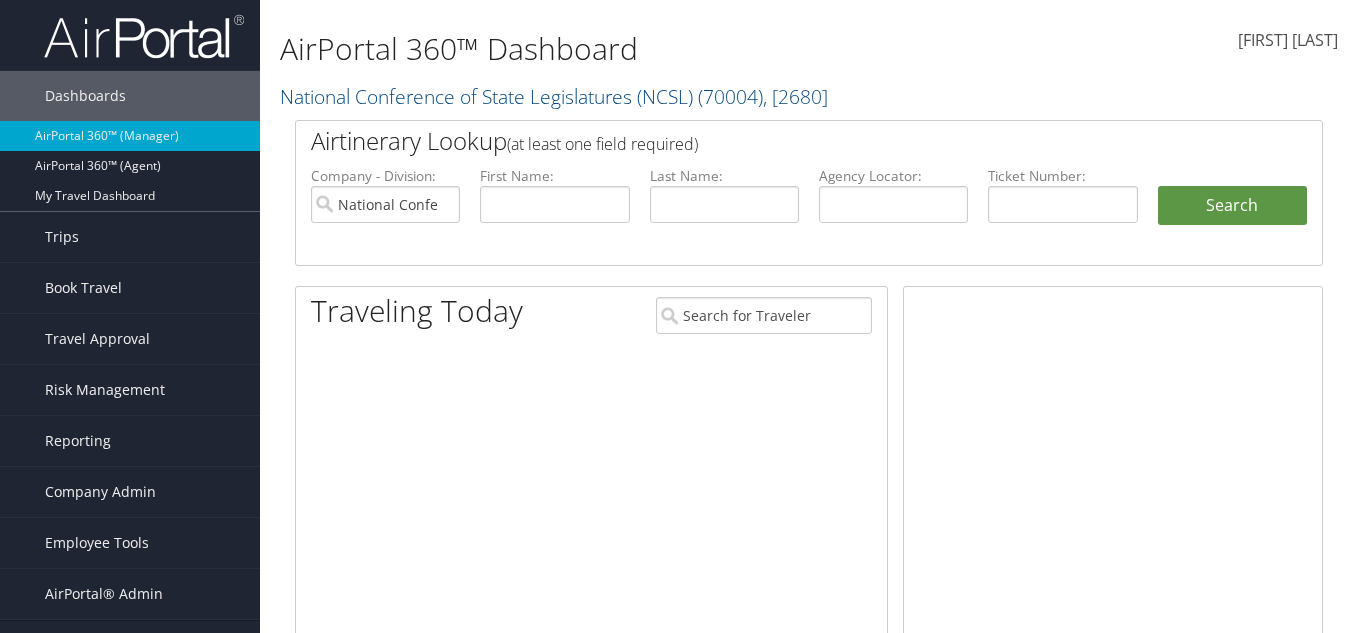 scroll, scrollTop: 0, scrollLeft: 0, axis: both 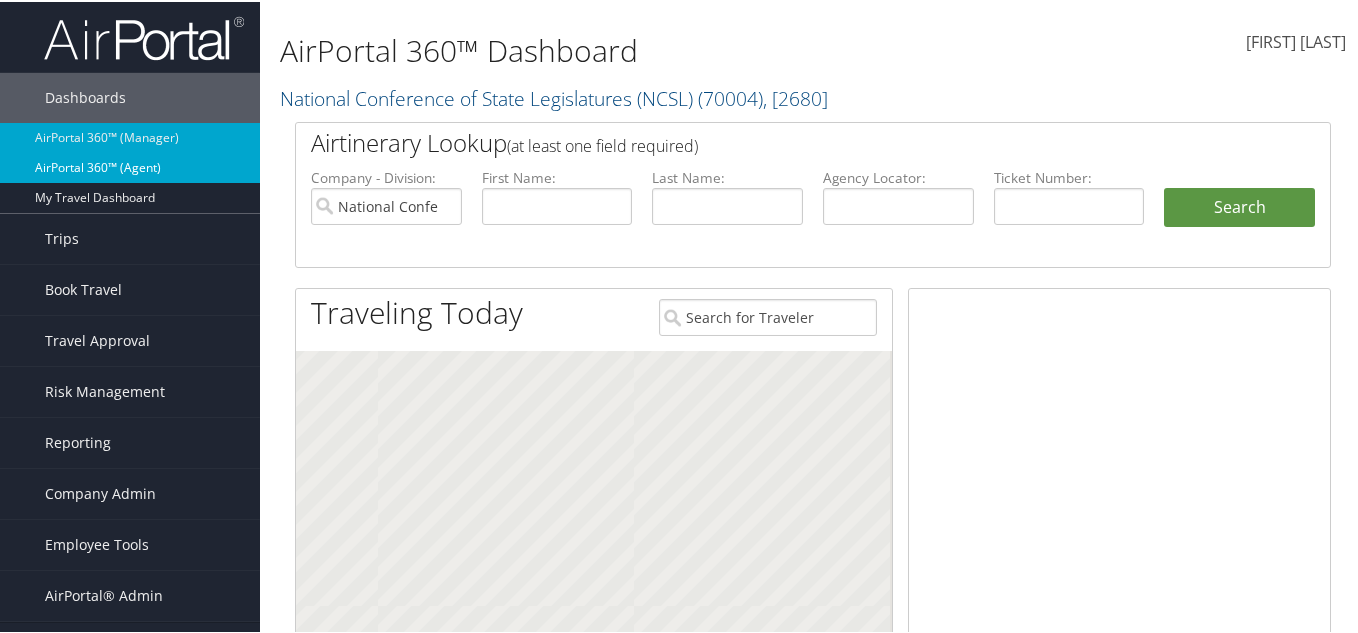 click on "AirPortal 360™ (Agent)" at bounding box center (130, 166) 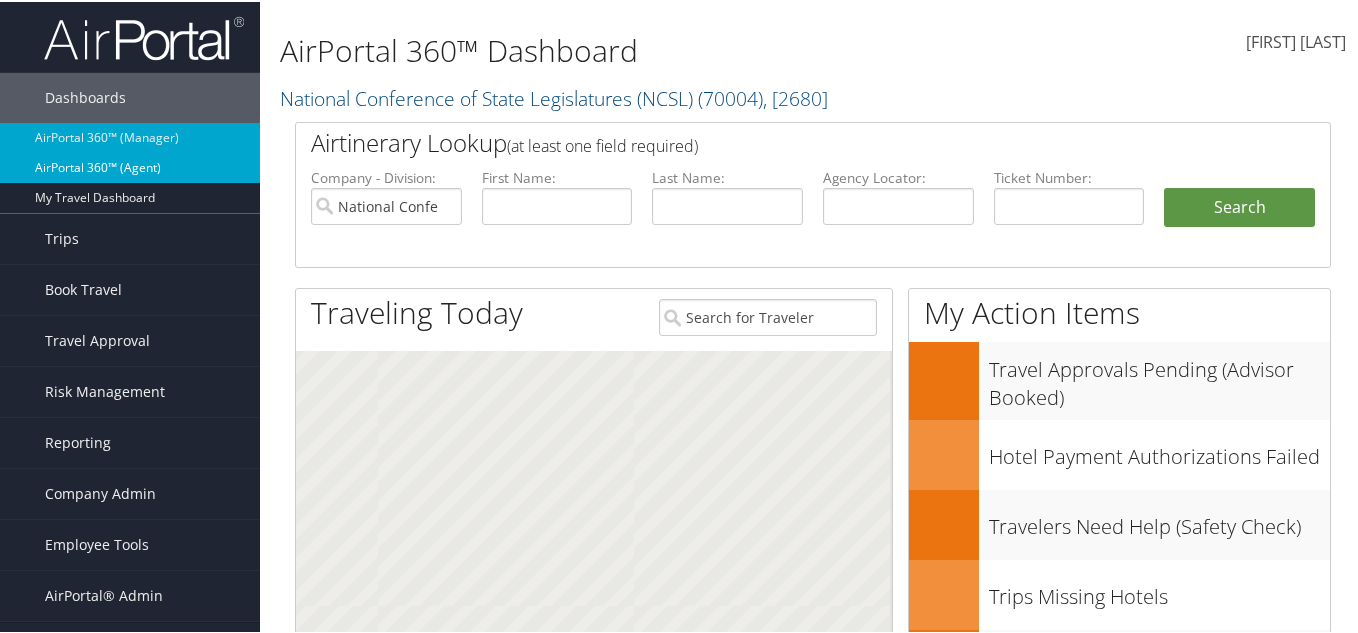 click on "AirPortal 360™ (Agent)" at bounding box center [130, 166] 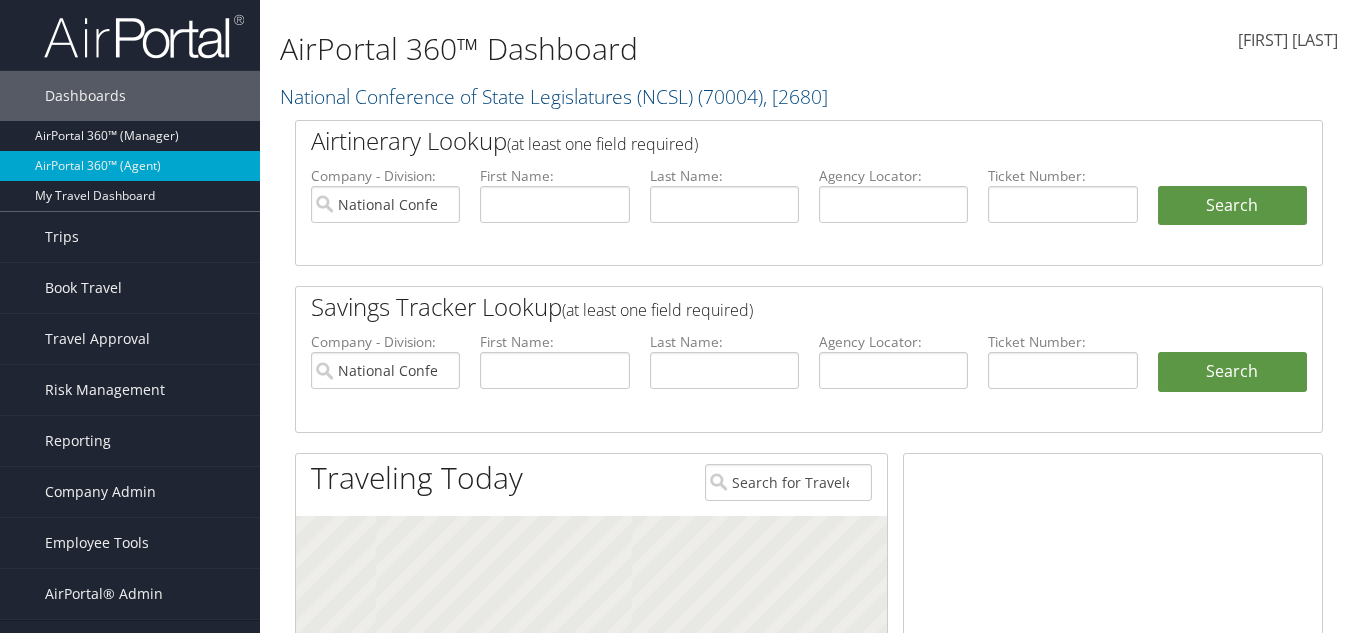 scroll, scrollTop: 0, scrollLeft: 0, axis: both 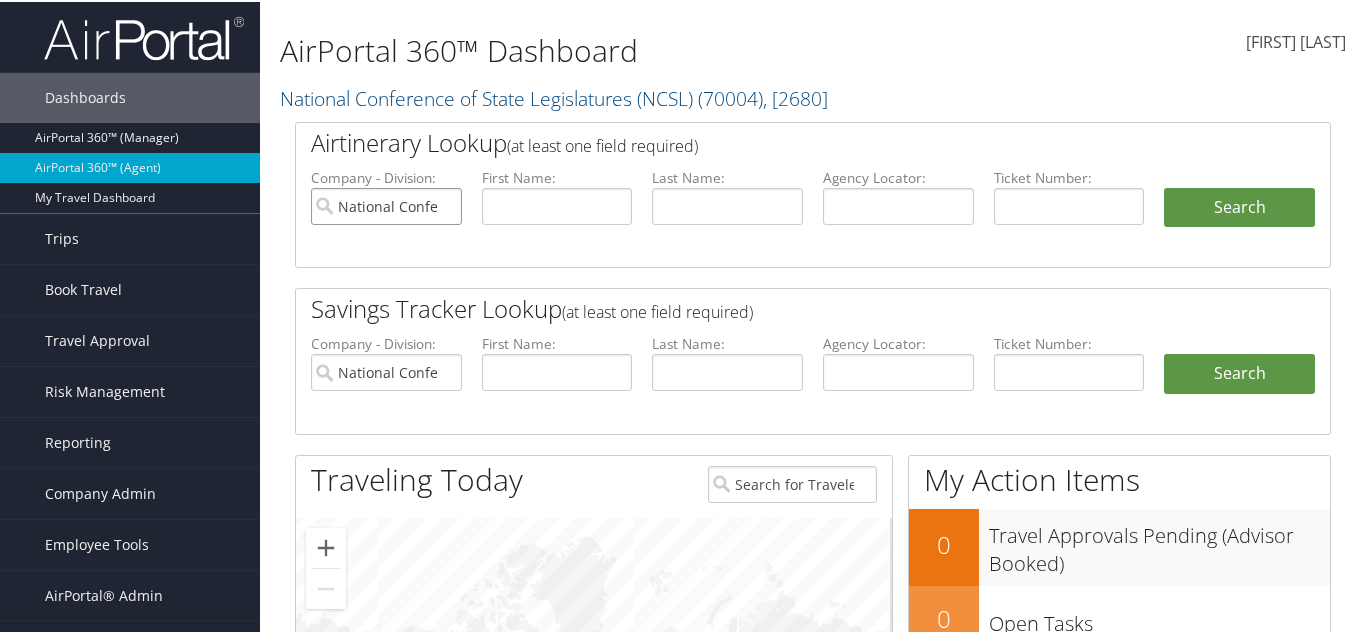 click on "National Conference of State Legislatures (NCSL)" at bounding box center [386, 204] 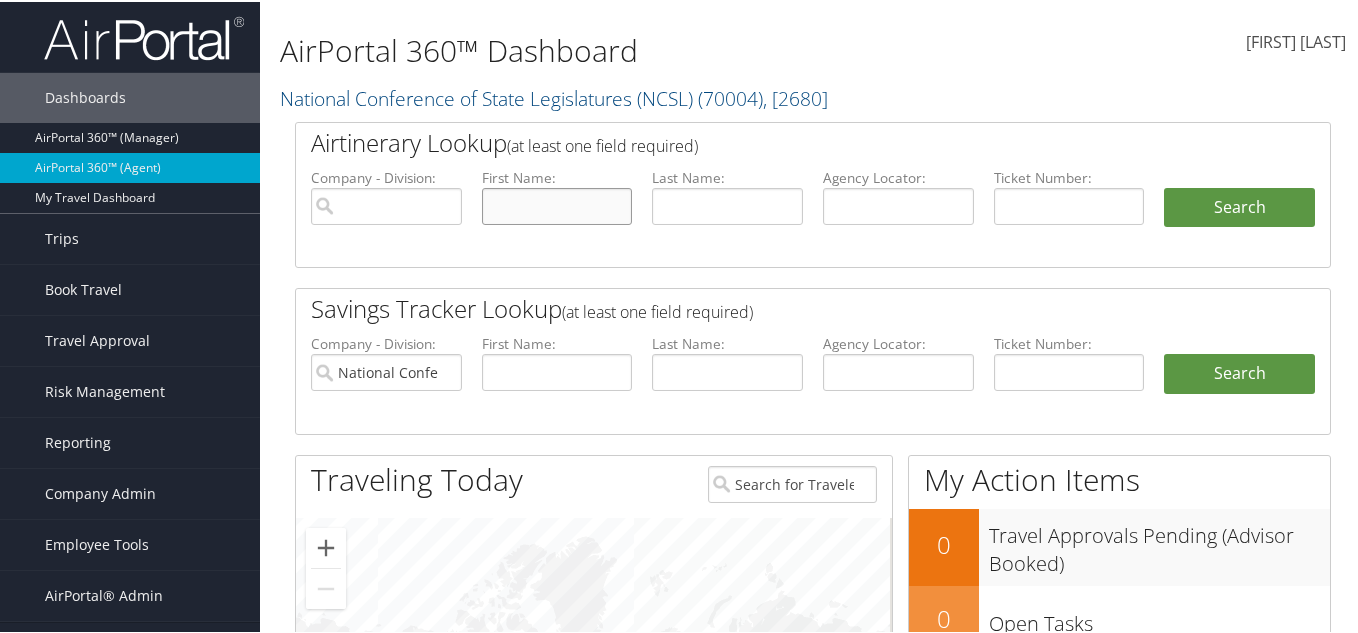 drag, startPoint x: 544, startPoint y: 209, endPoint x: 616, endPoint y: 211, distance: 72.02777 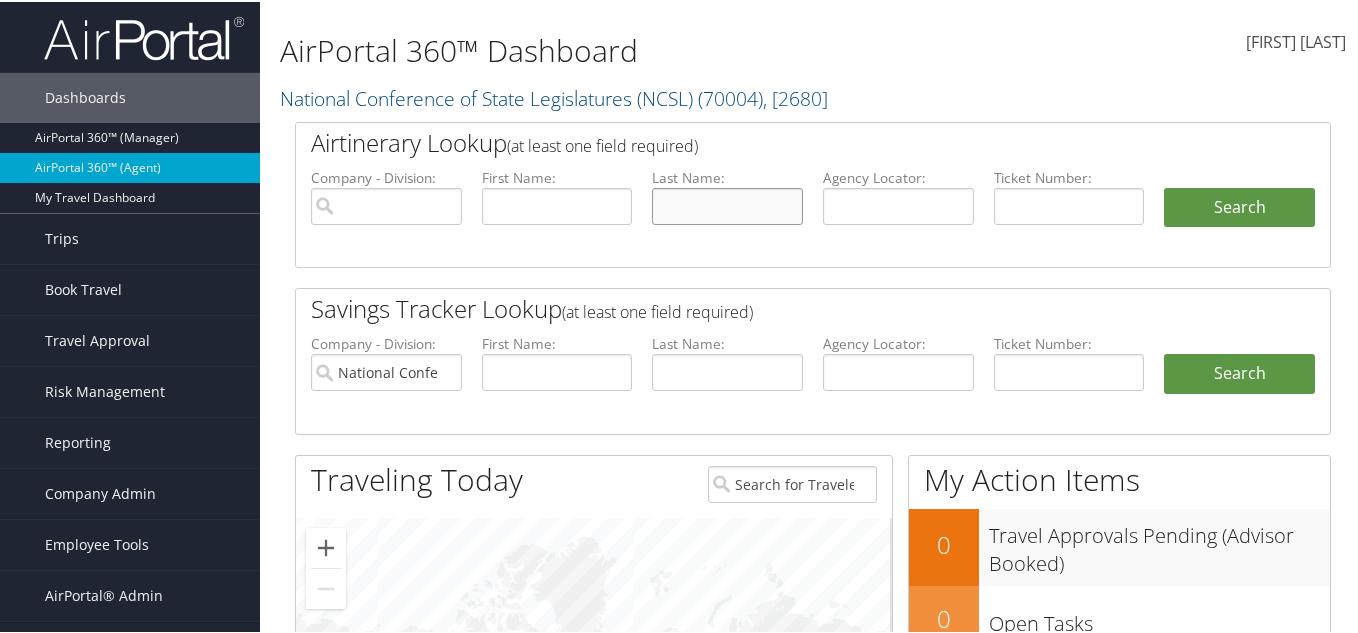 click at bounding box center [727, 204] 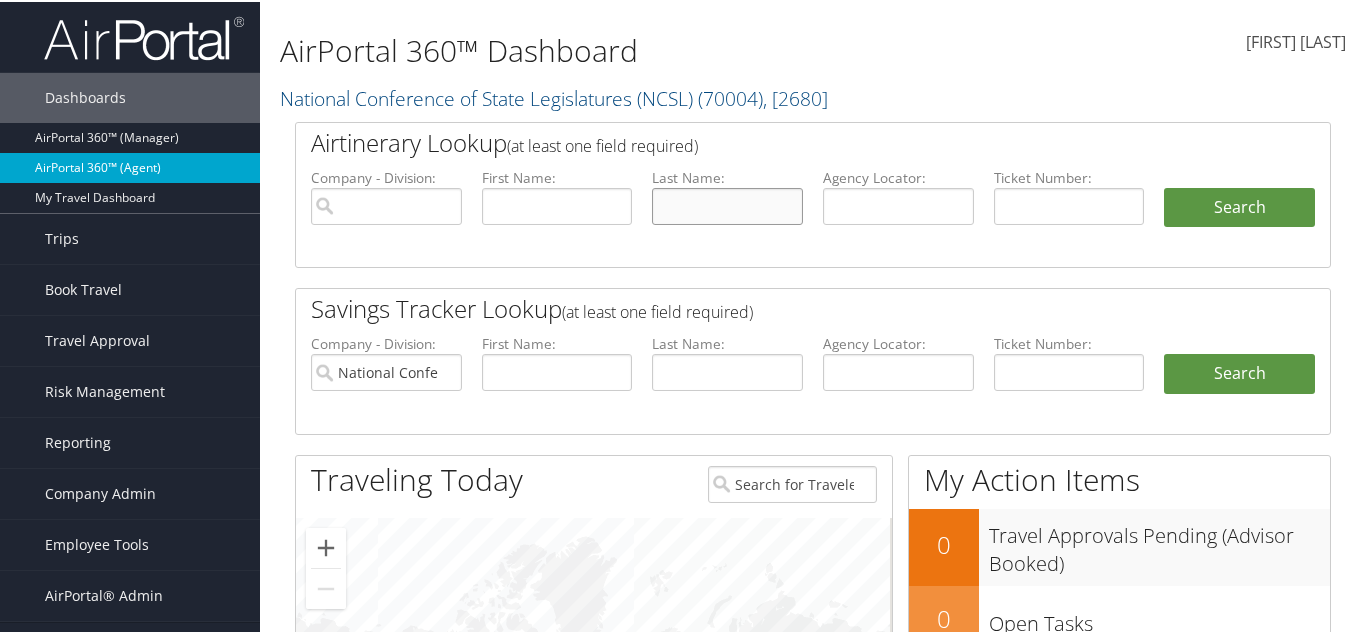paste on "Parvin" 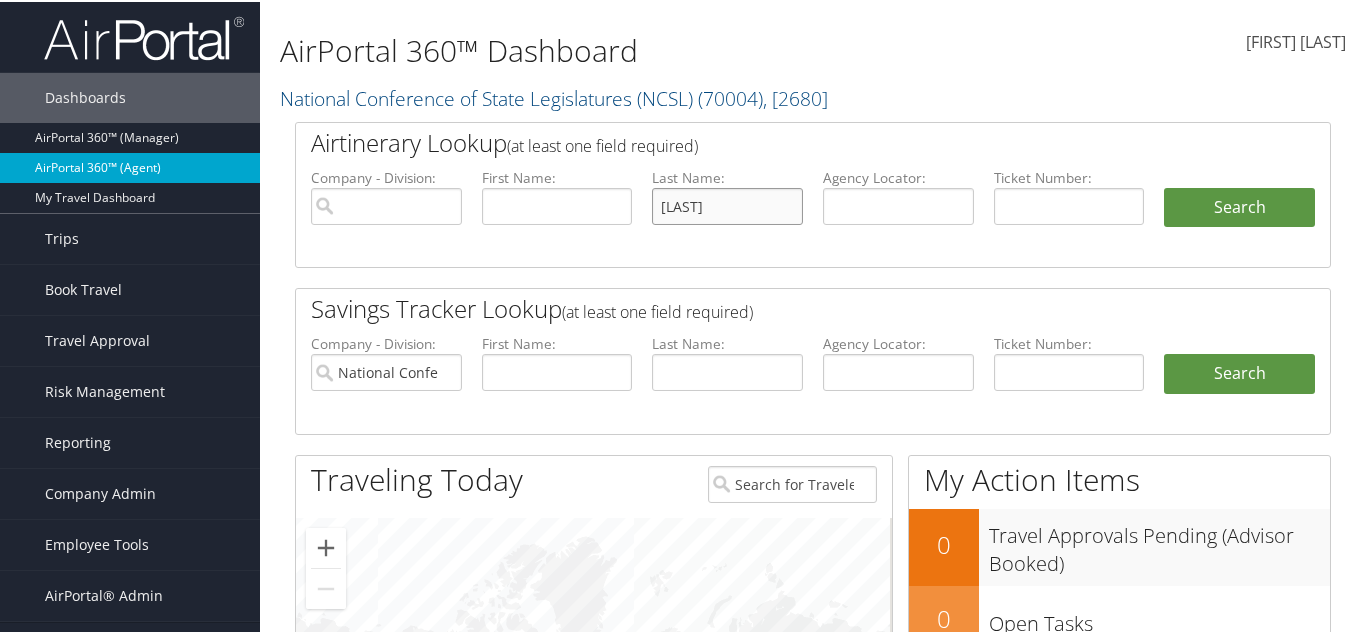 type on "Parvin" 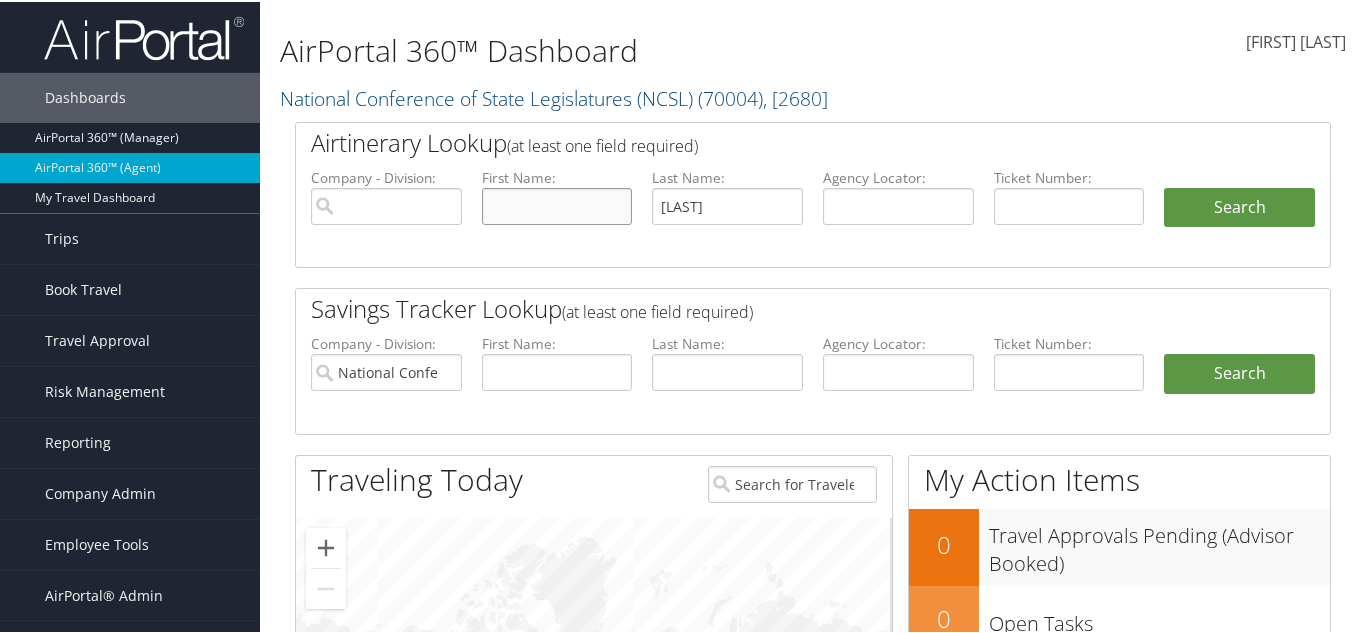 click at bounding box center [557, 204] 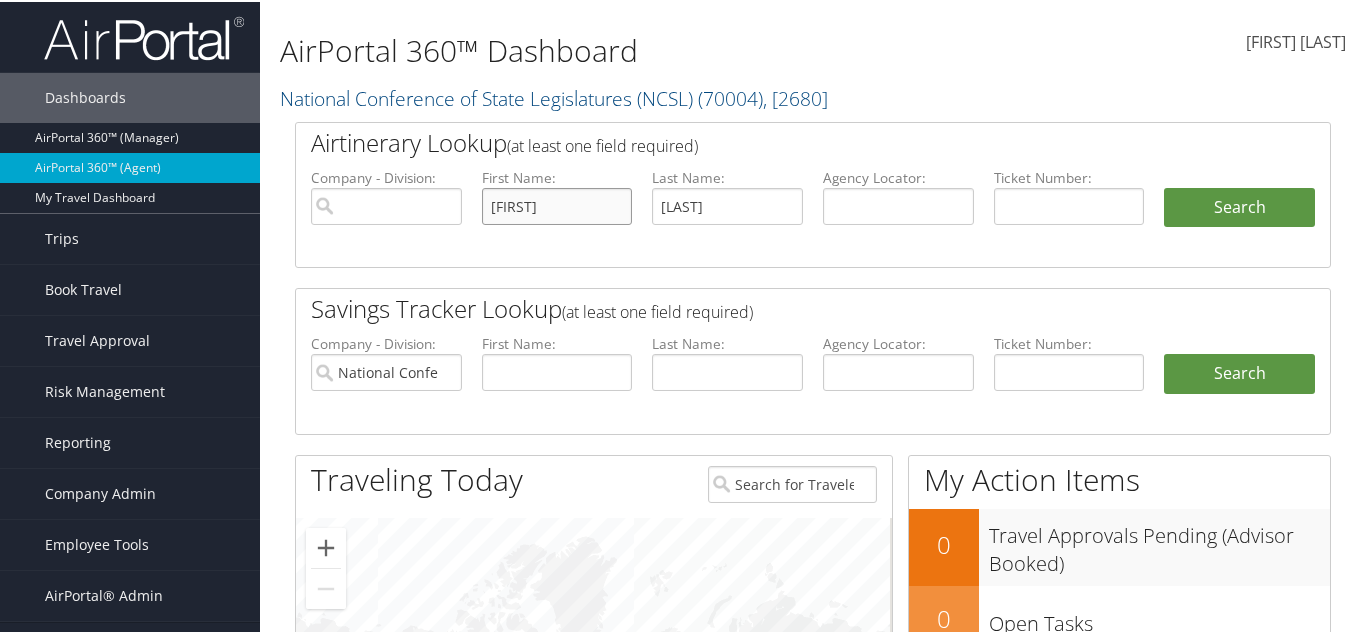 type on "Scotty" 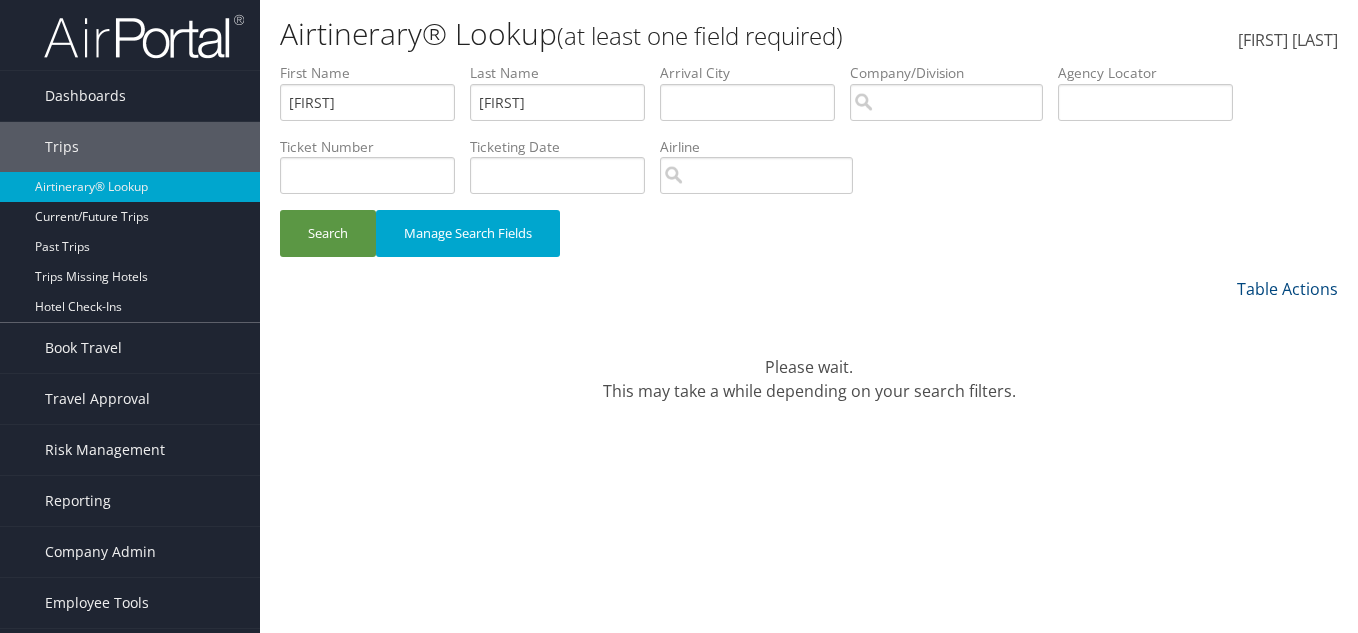 scroll, scrollTop: 0, scrollLeft: 0, axis: both 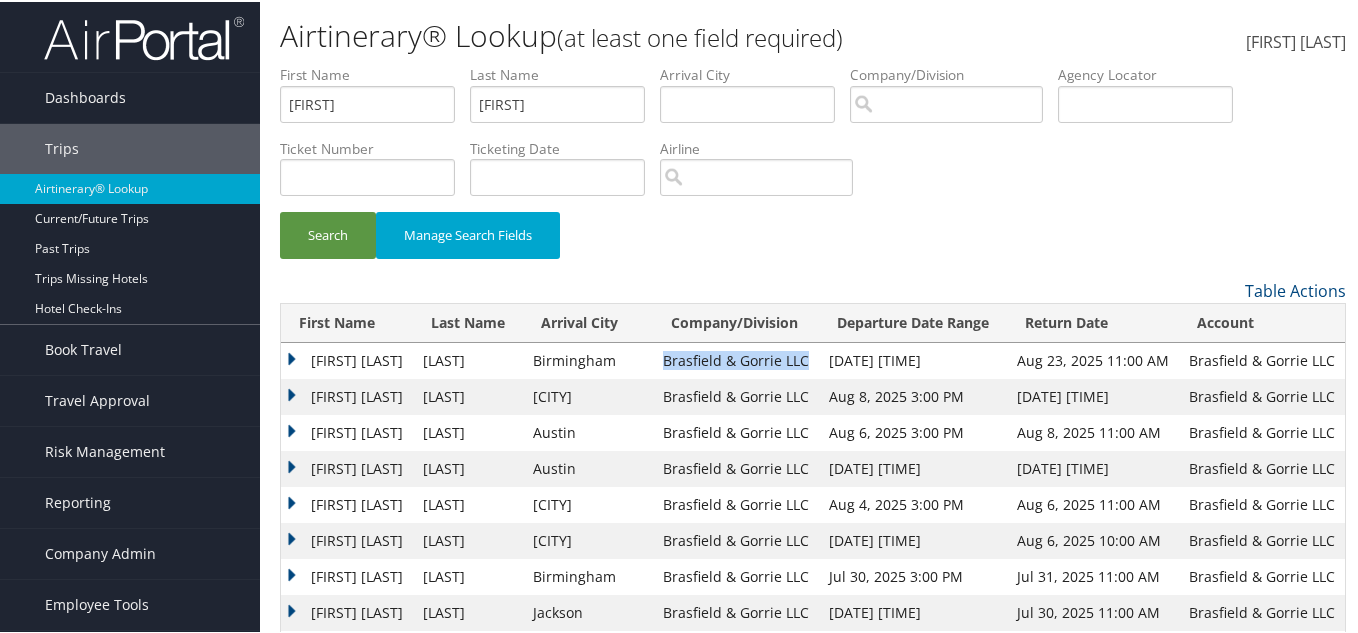 drag, startPoint x: 802, startPoint y: 354, endPoint x: 647, endPoint y: 370, distance: 155.82362 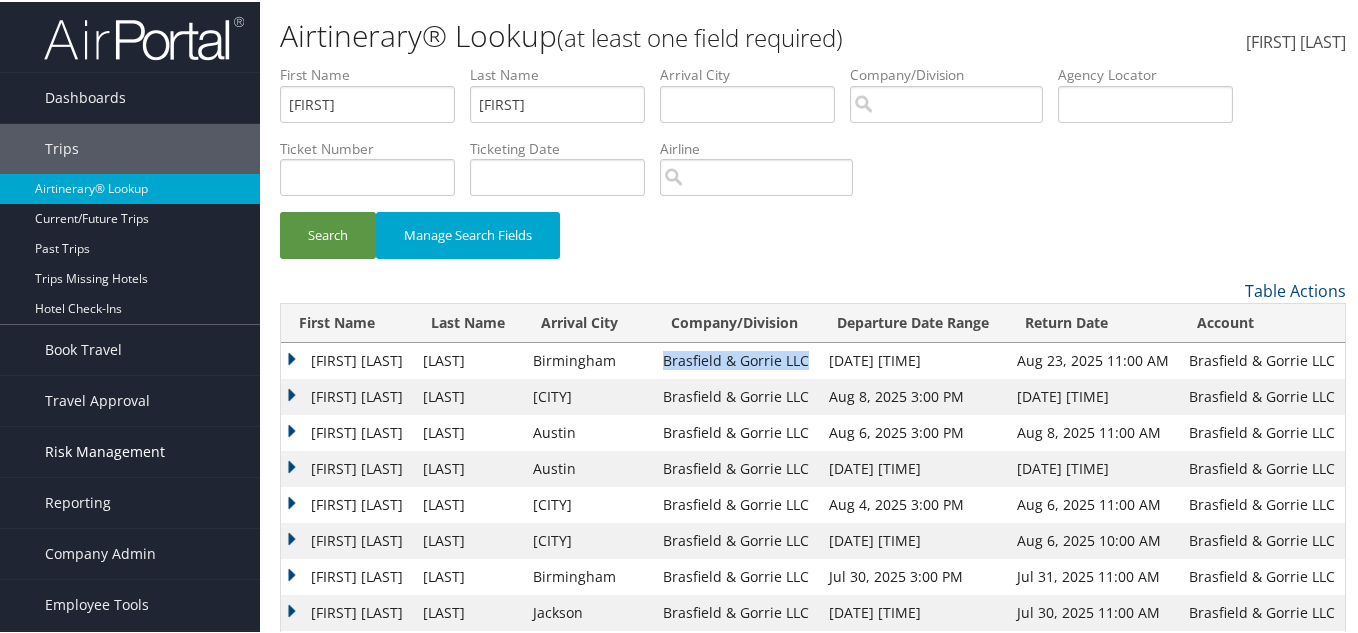 copy on "Brasfield & Gorrie LLC" 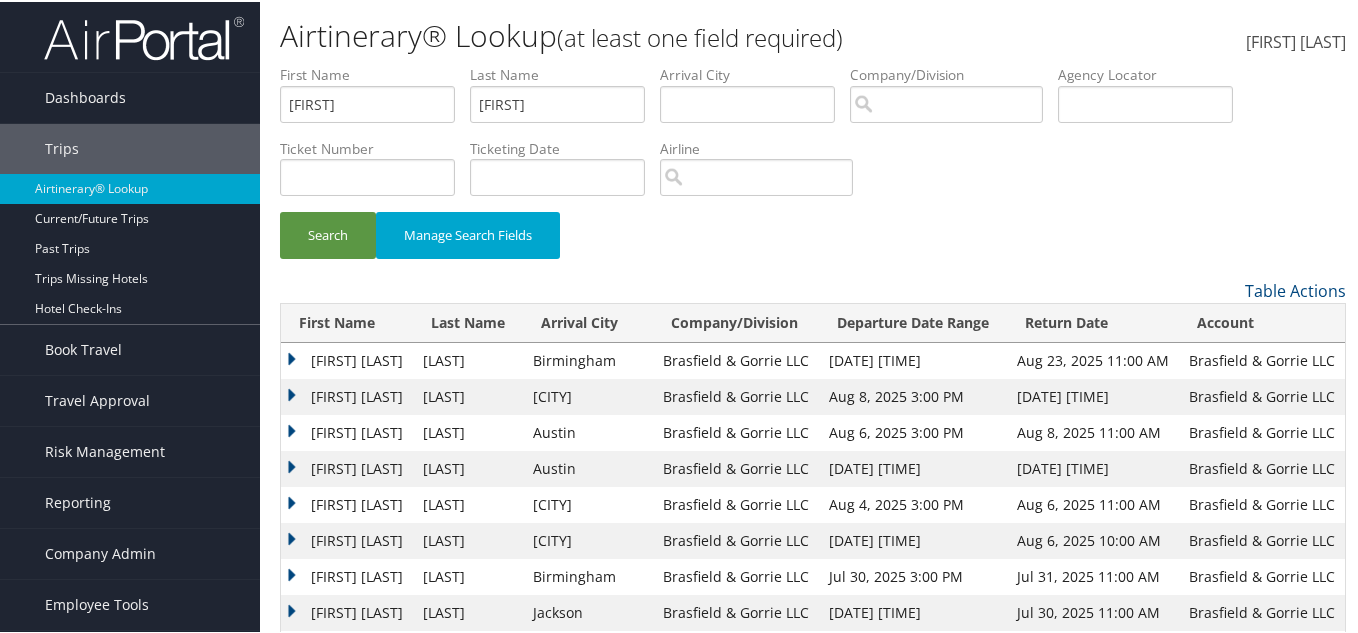 click on "SCOTTY LEE" at bounding box center (347, 467) 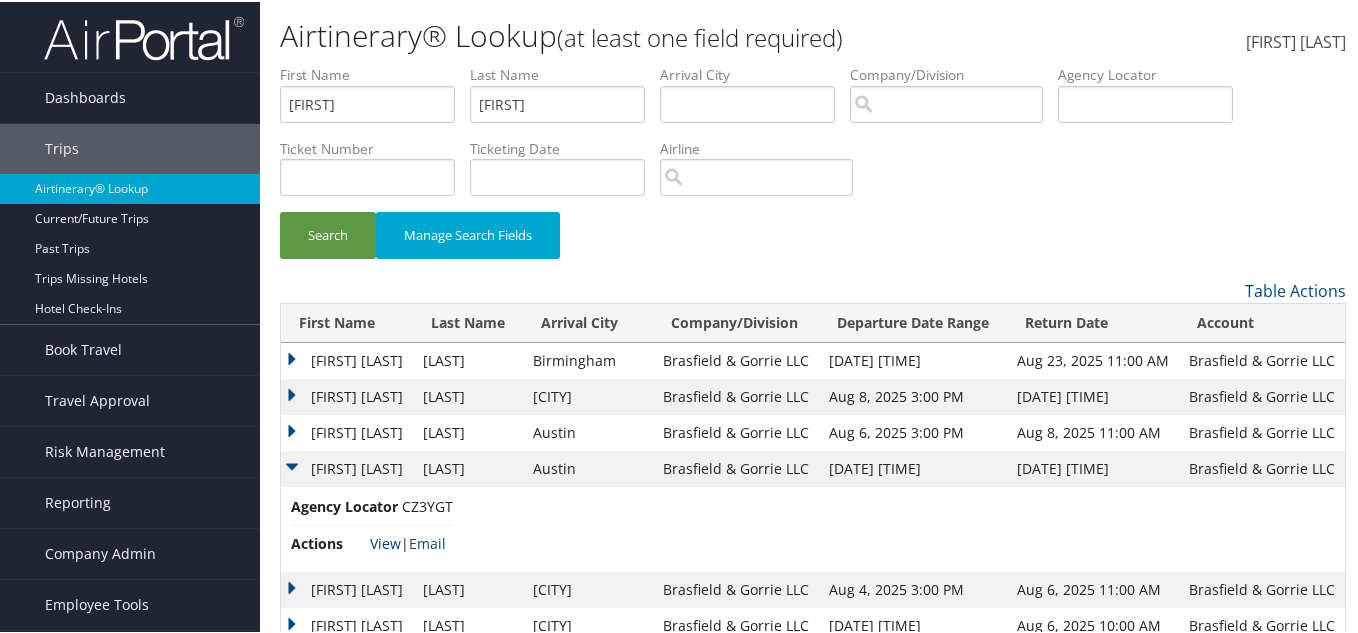 click on "View" at bounding box center [385, 541] 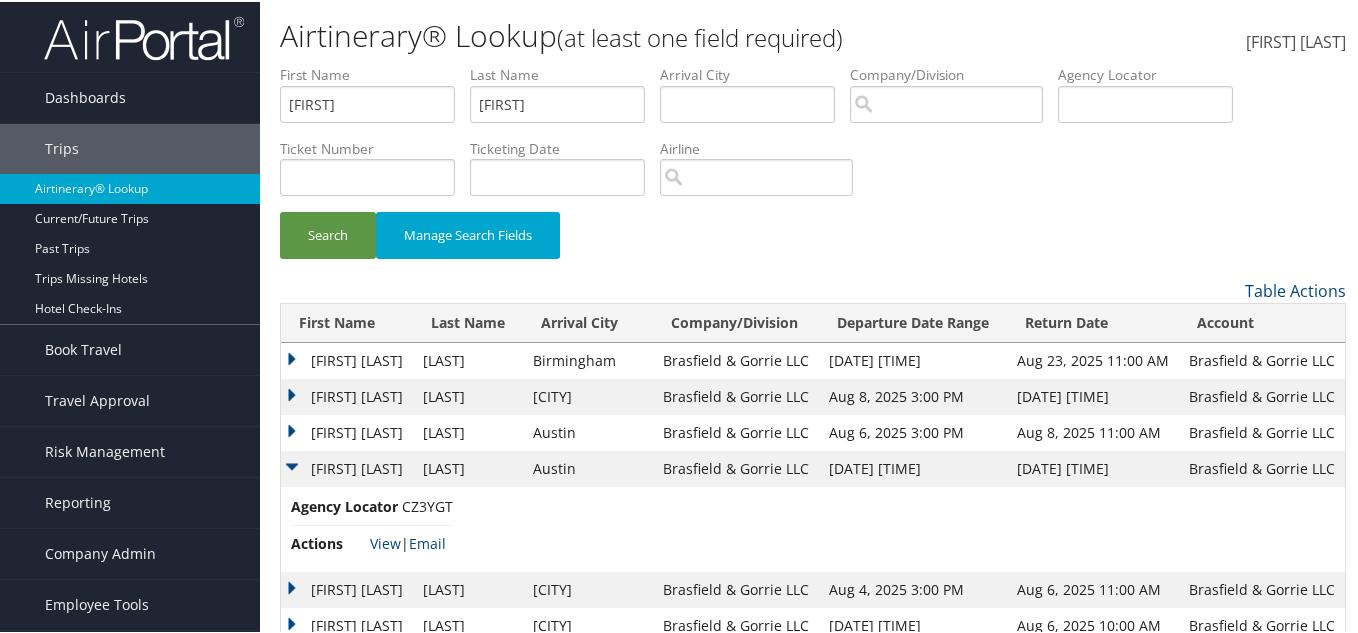 click on "SCOTTY LEE" at bounding box center [347, 467] 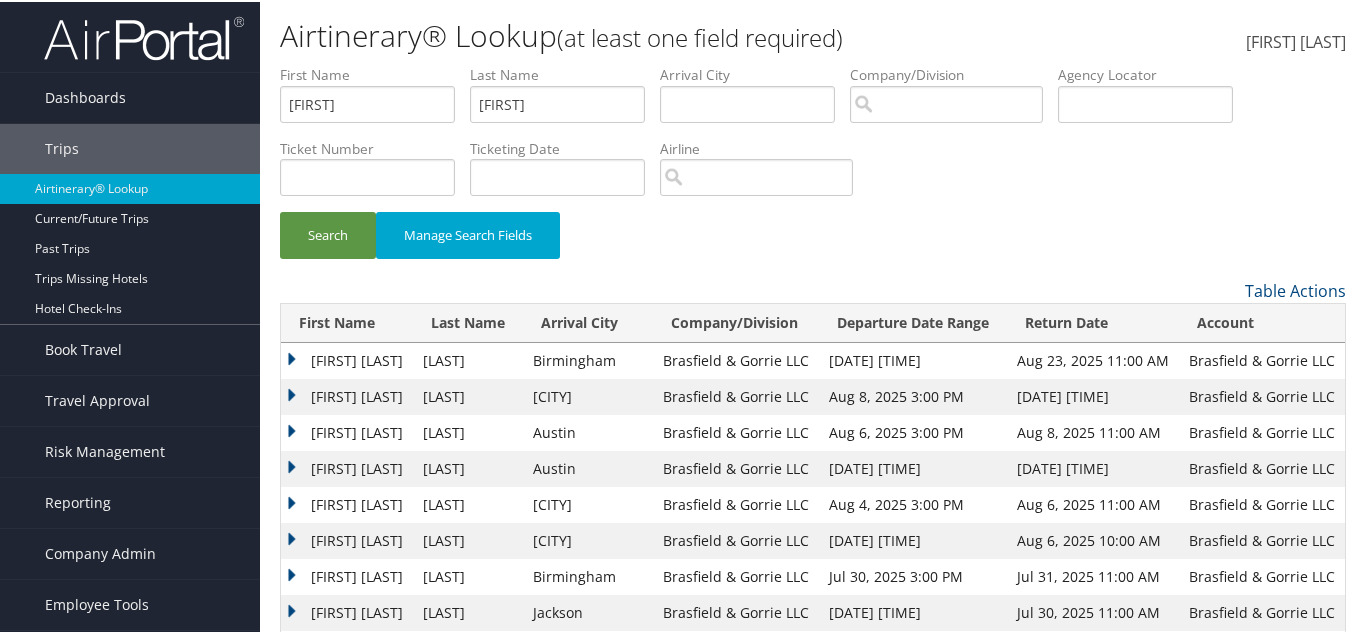 click on "SCOTTY LEE" at bounding box center [347, 431] 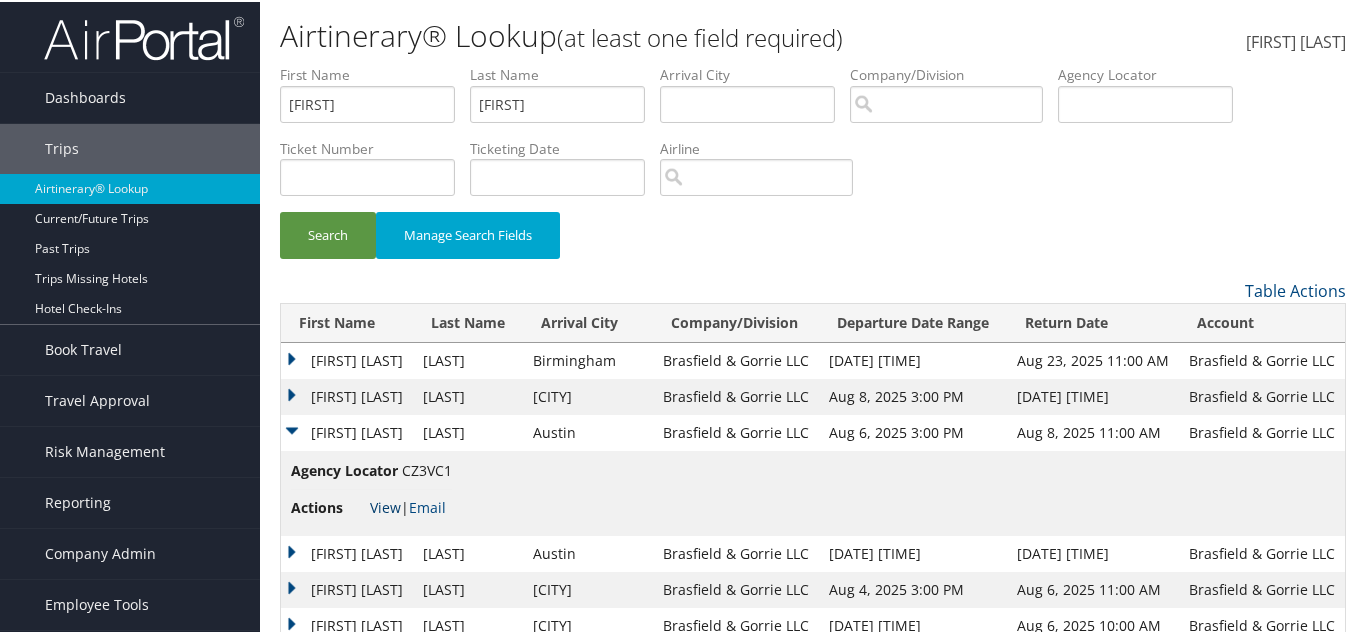click on "View" at bounding box center (385, 505) 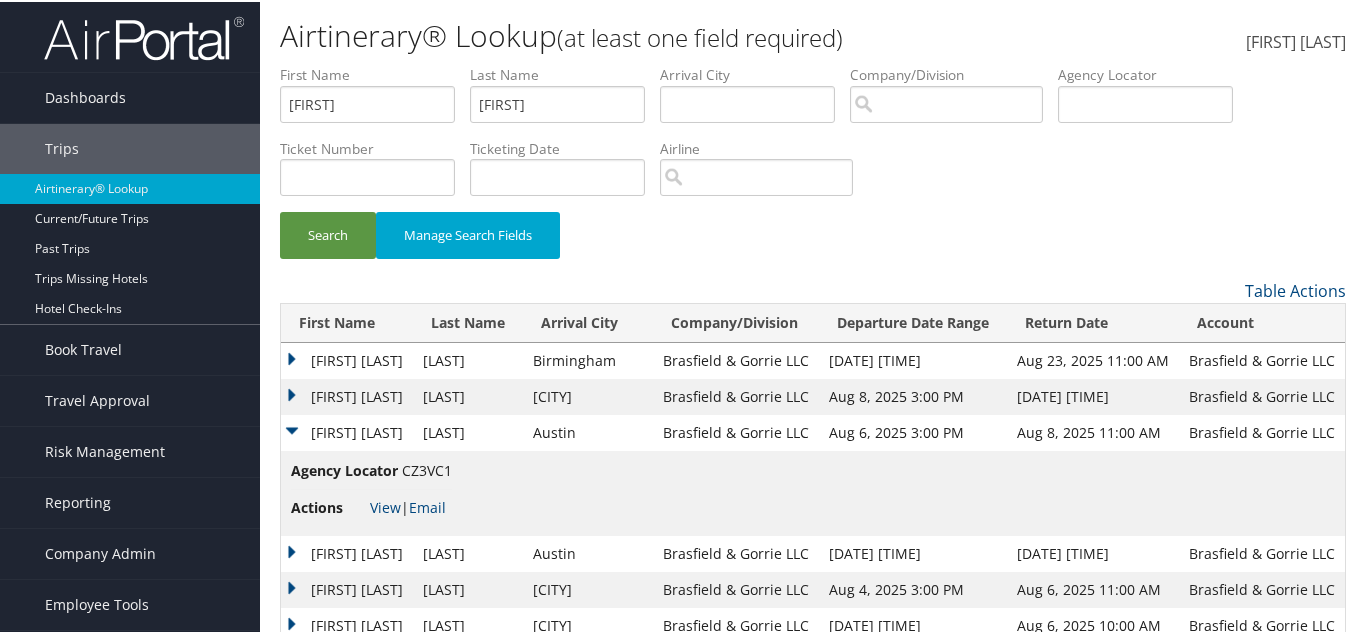 click on "SCOTTY LEE" at bounding box center (347, 431) 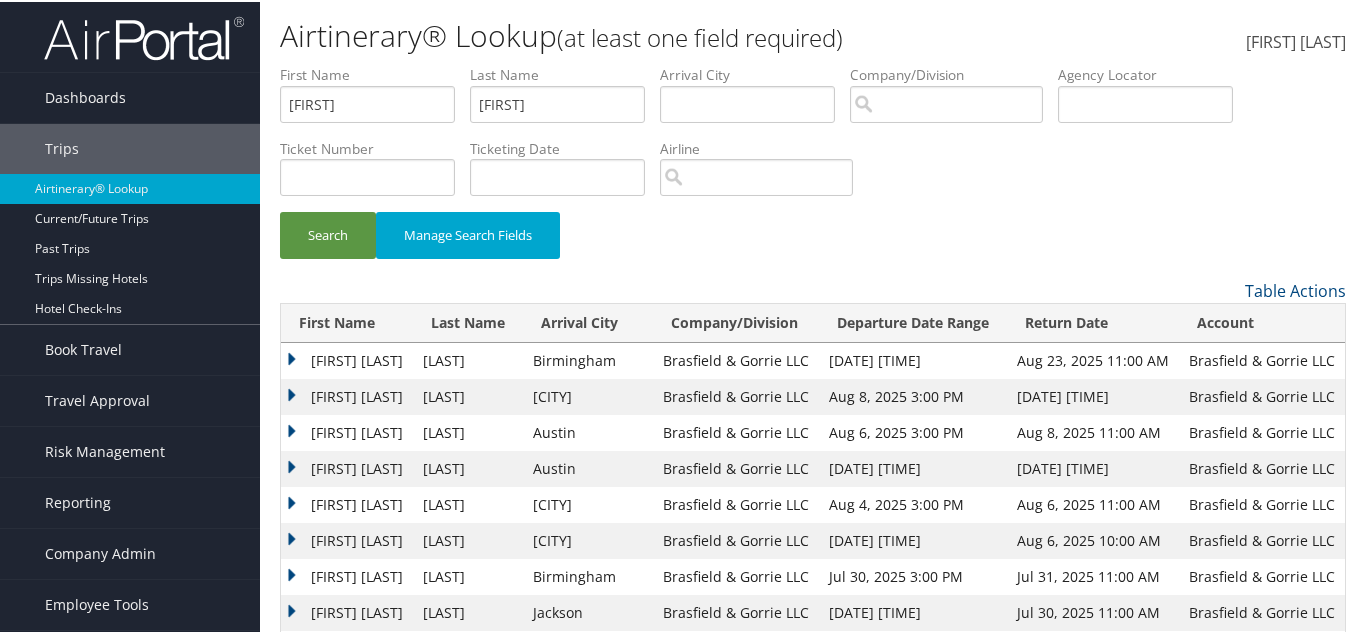 click on "SCOTTY LEE" at bounding box center [347, 395] 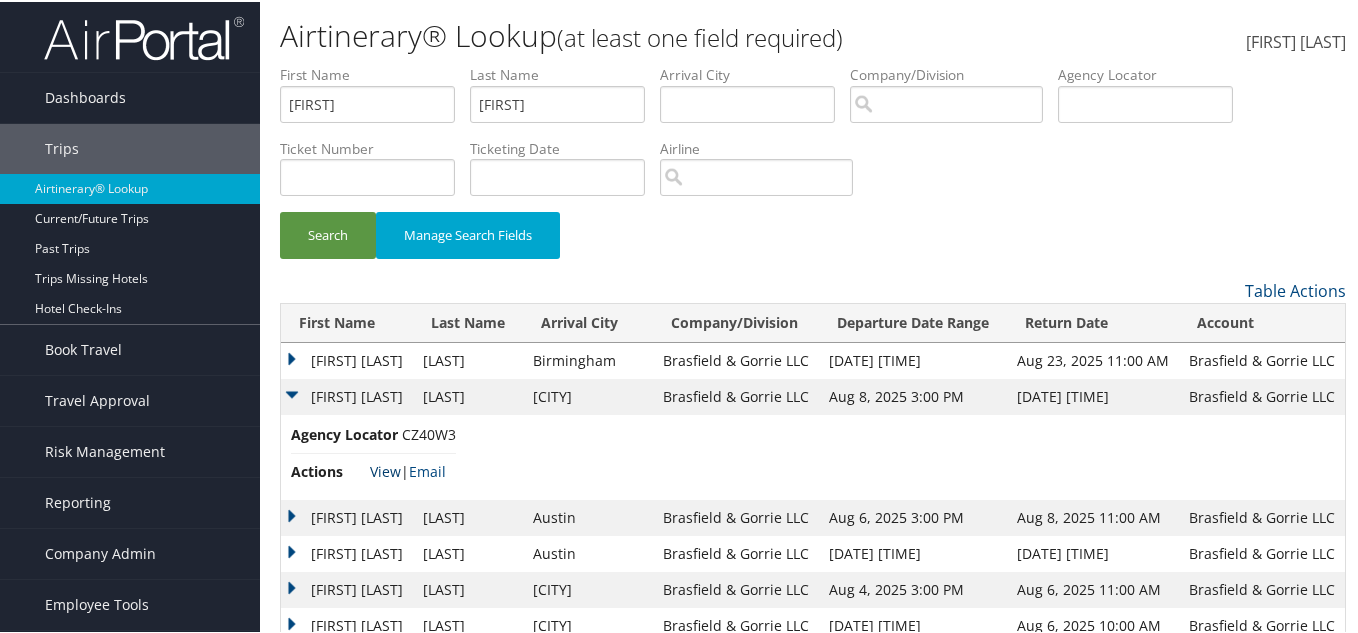 click on "View" at bounding box center (385, 469) 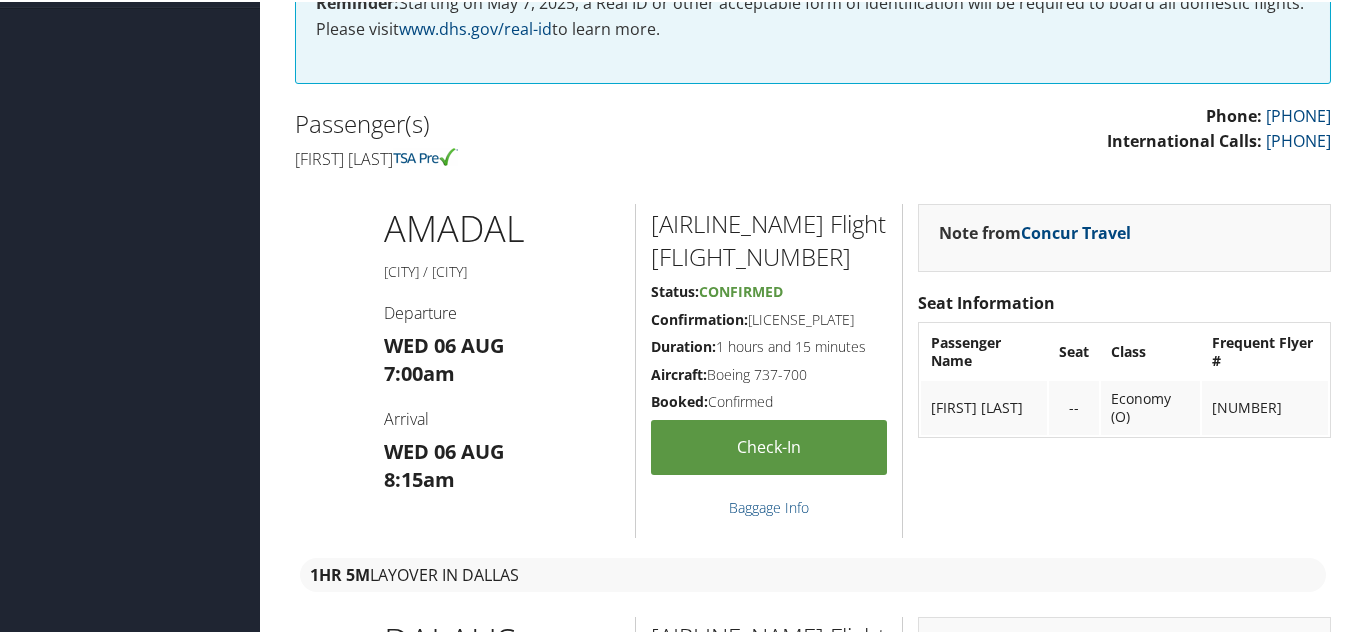 scroll, scrollTop: 400, scrollLeft: 0, axis: vertical 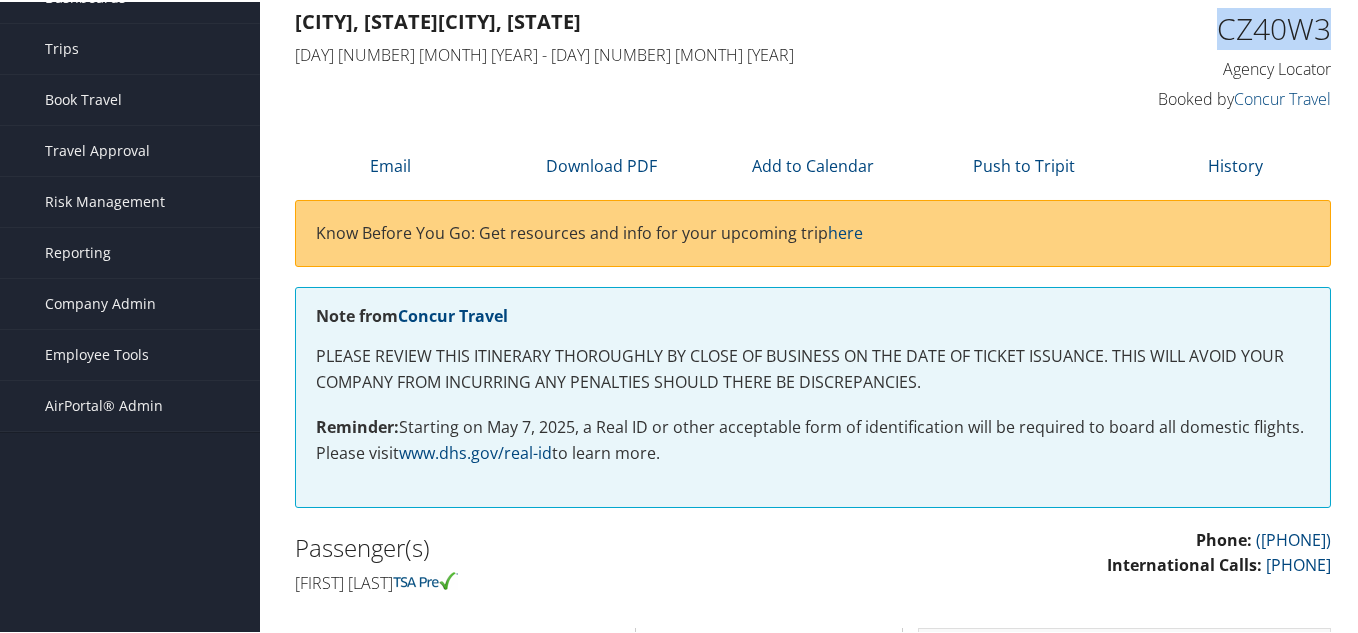 drag, startPoint x: 1337, startPoint y: 21, endPoint x: 1213, endPoint y: 26, distance: 124.10077 